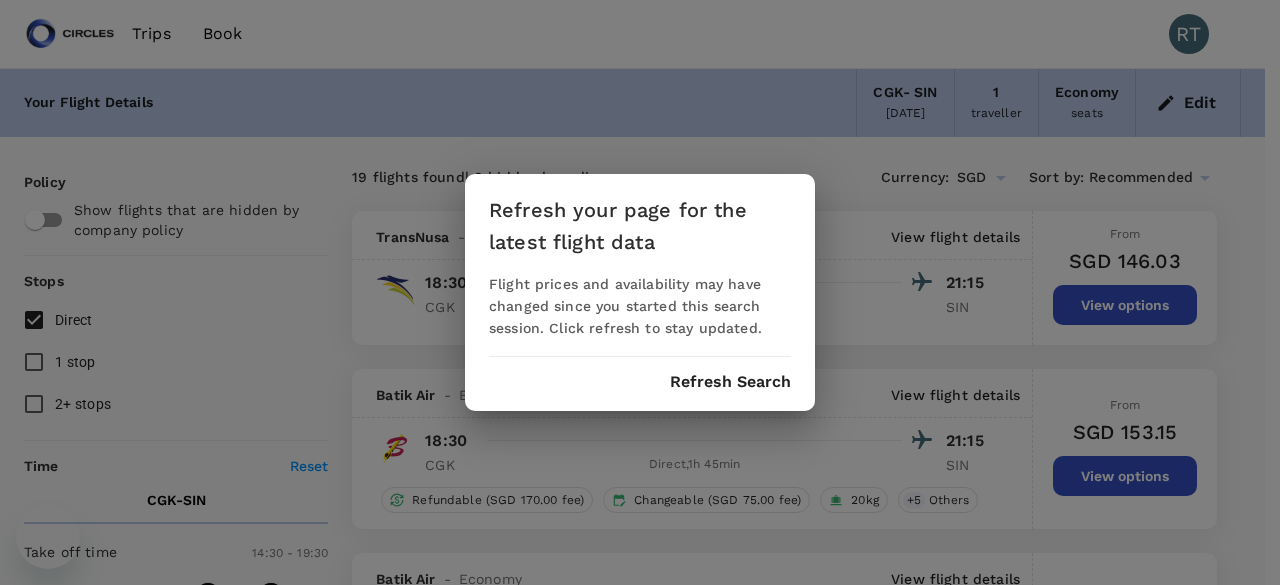 scroll, scrollTop: 300, scrollLeft: 0, axis: vertical 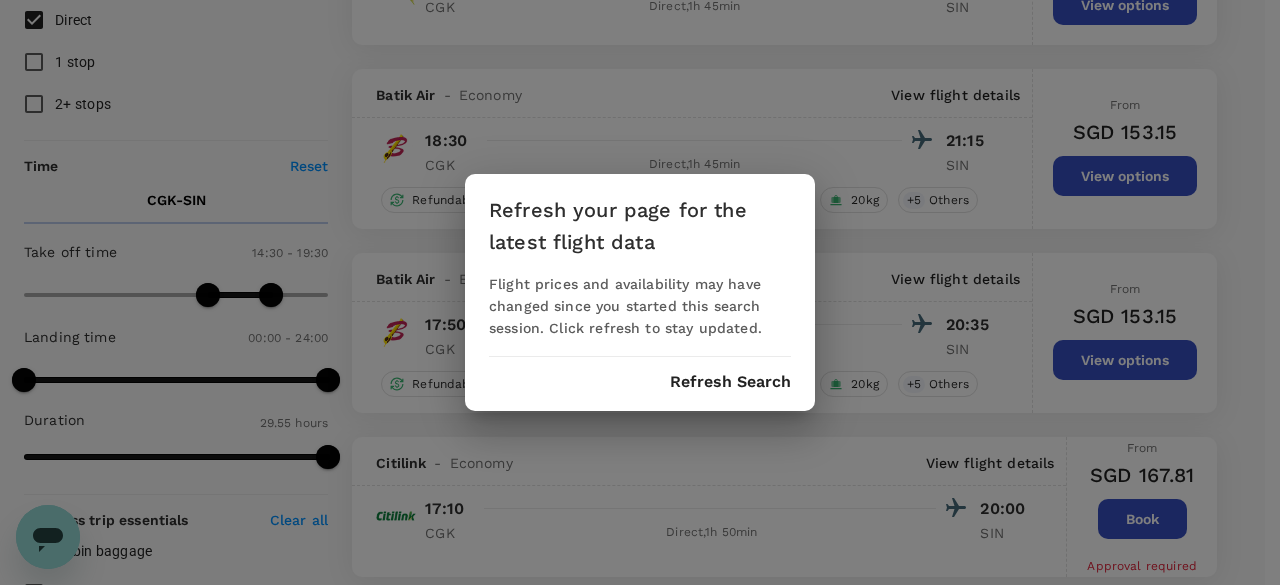 drag, startPoint x: 0, startPoint y: 0, endPoint x: 737, endPoint y: 371, distance: 825.1121 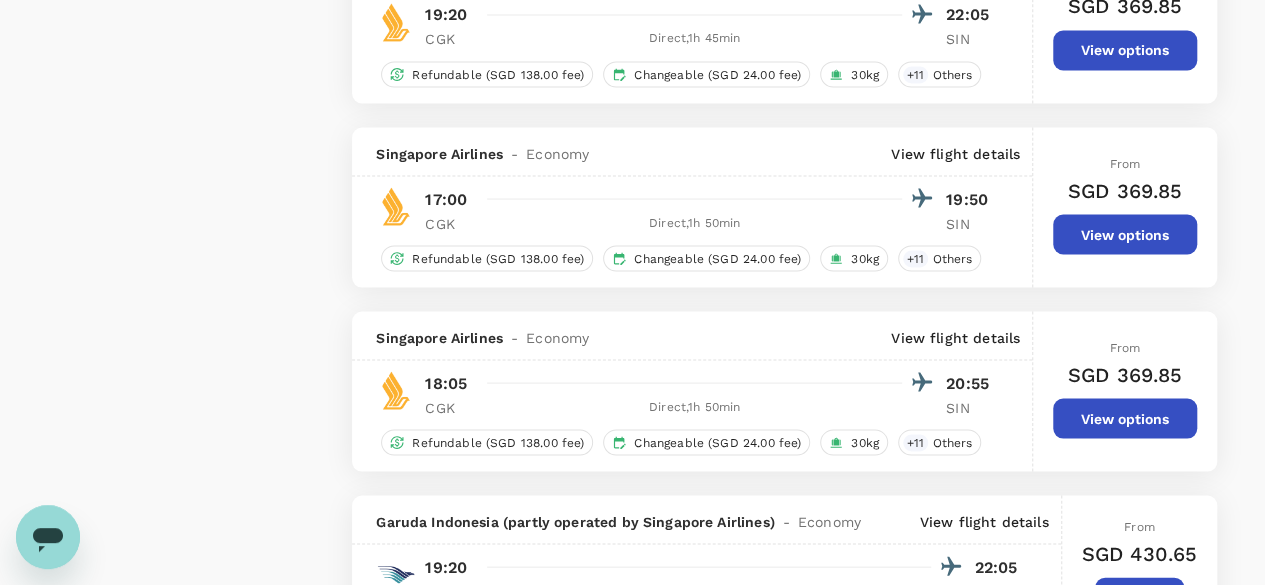 scroll, scrollTop: 1802, scrollLeft: 0, axis: vertical 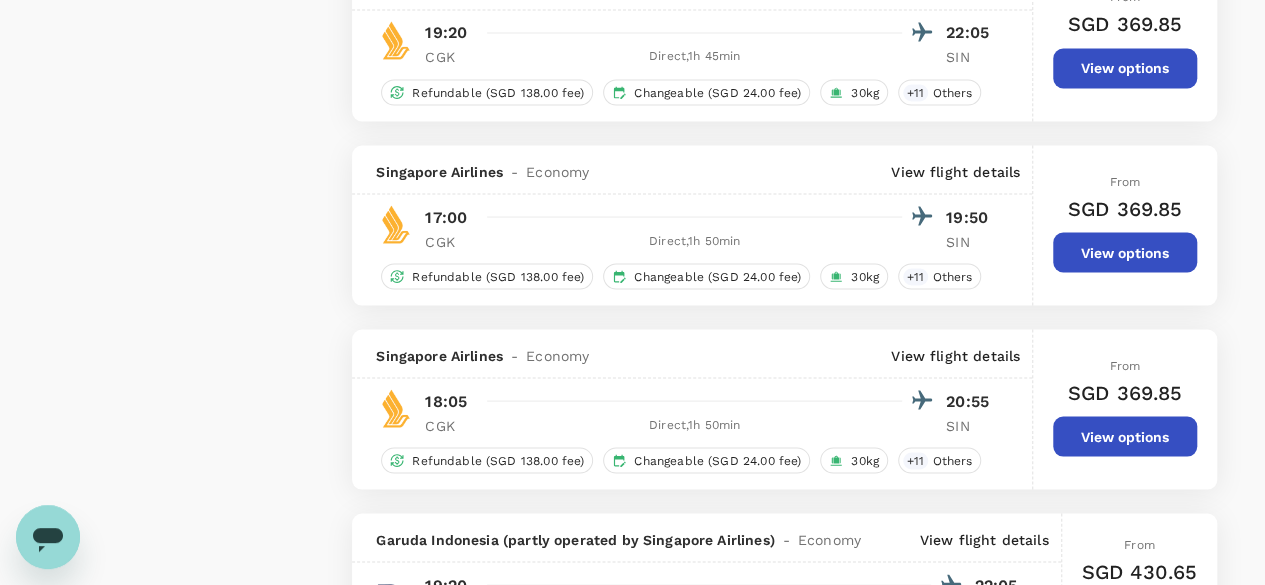 type on "1755" 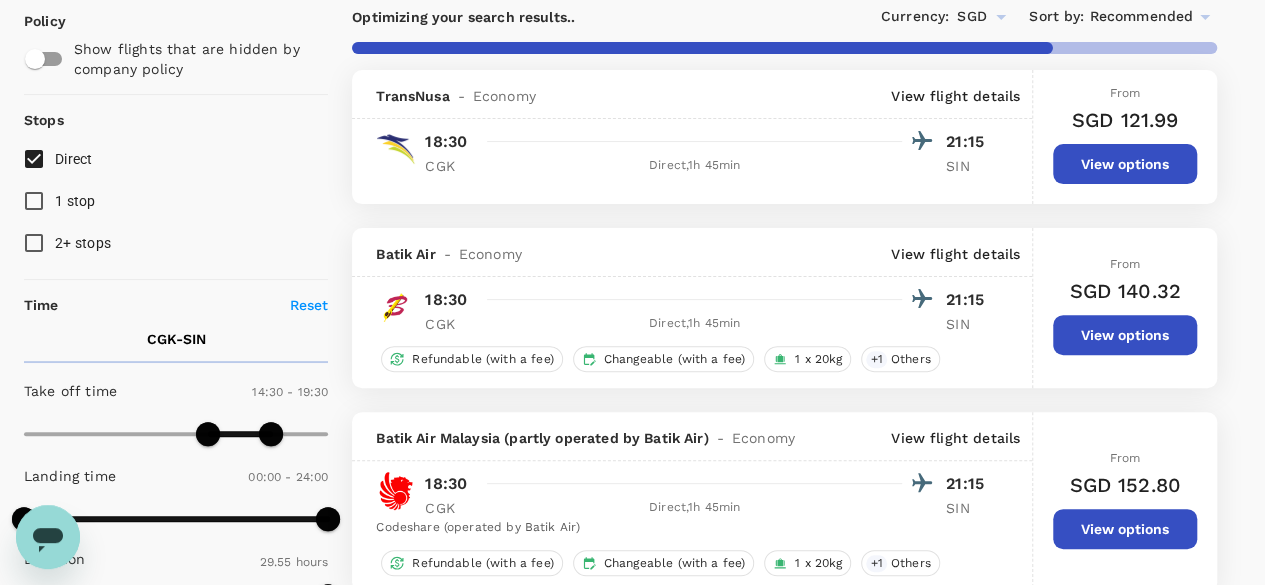scroll, scrollTop: 173, scrollLeft: 0, axis: vertical 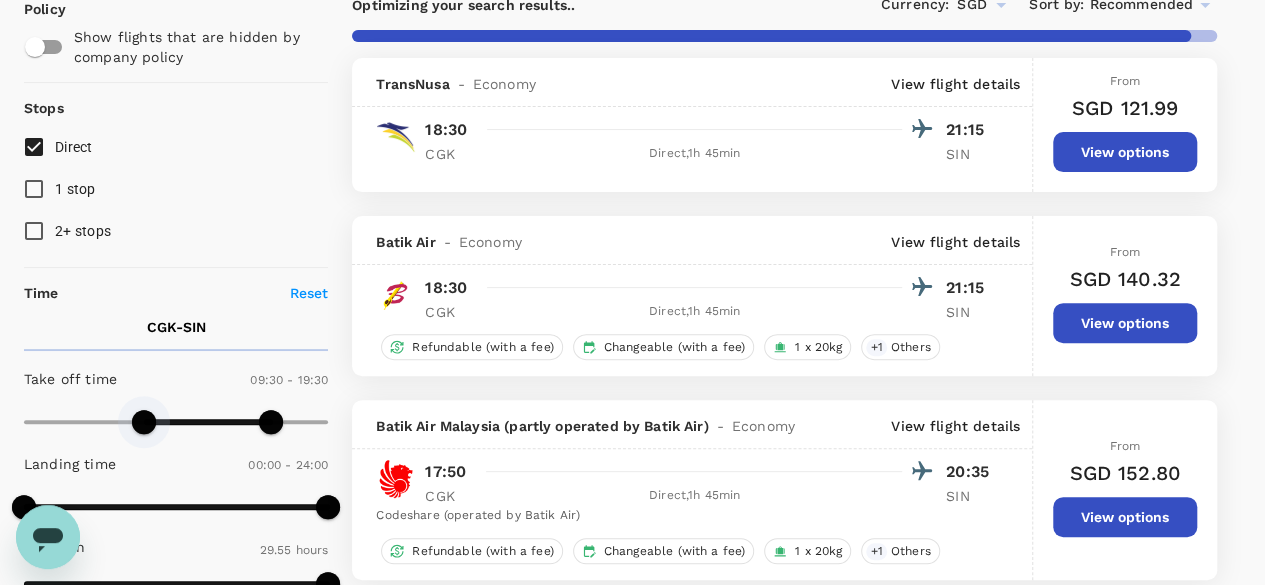 type on "540" 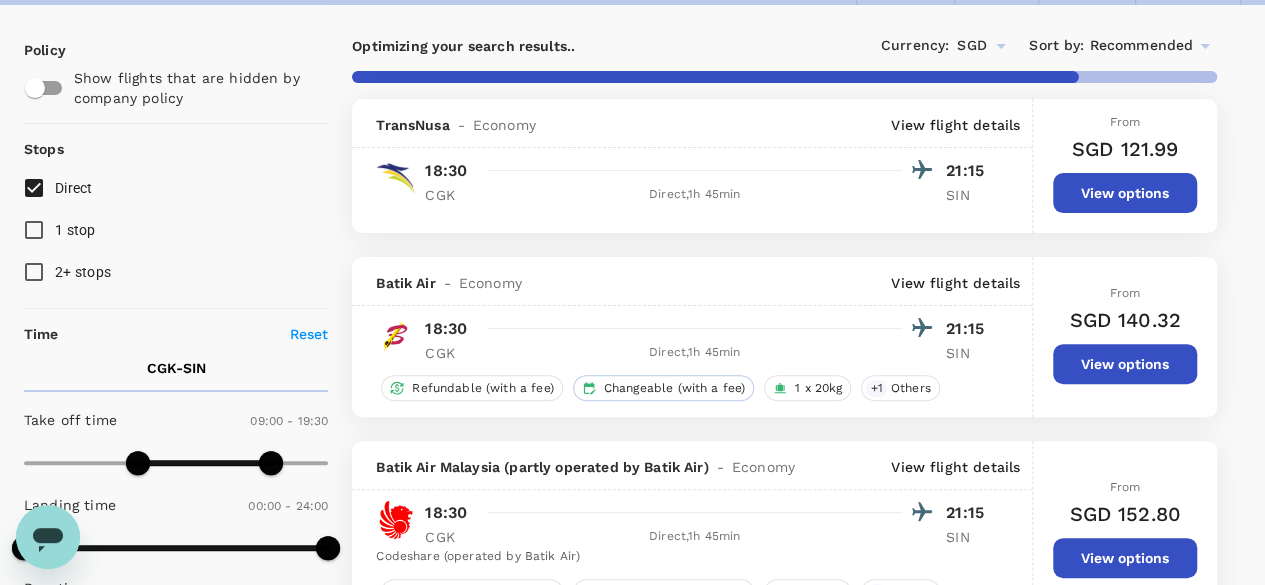 scroll, scrollTop: 125, scrollLeft: 0, axis: vertical 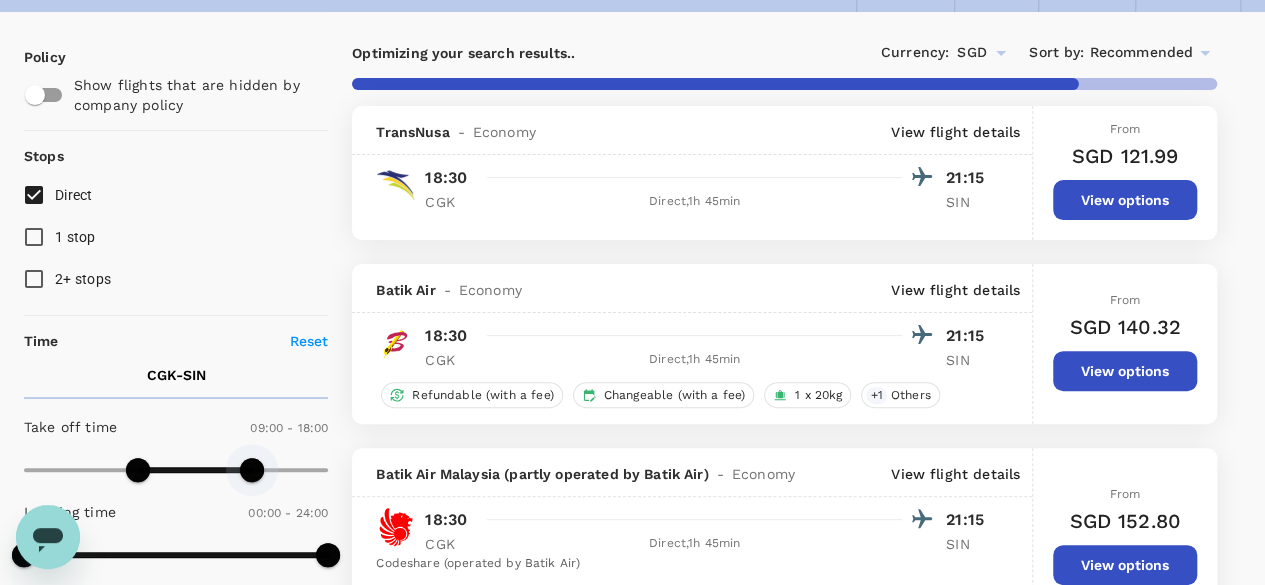 drag, startPoint x: 266, startPoint y: 461, endPoint x: 252, endPoint y: 463, distance: 14.142136 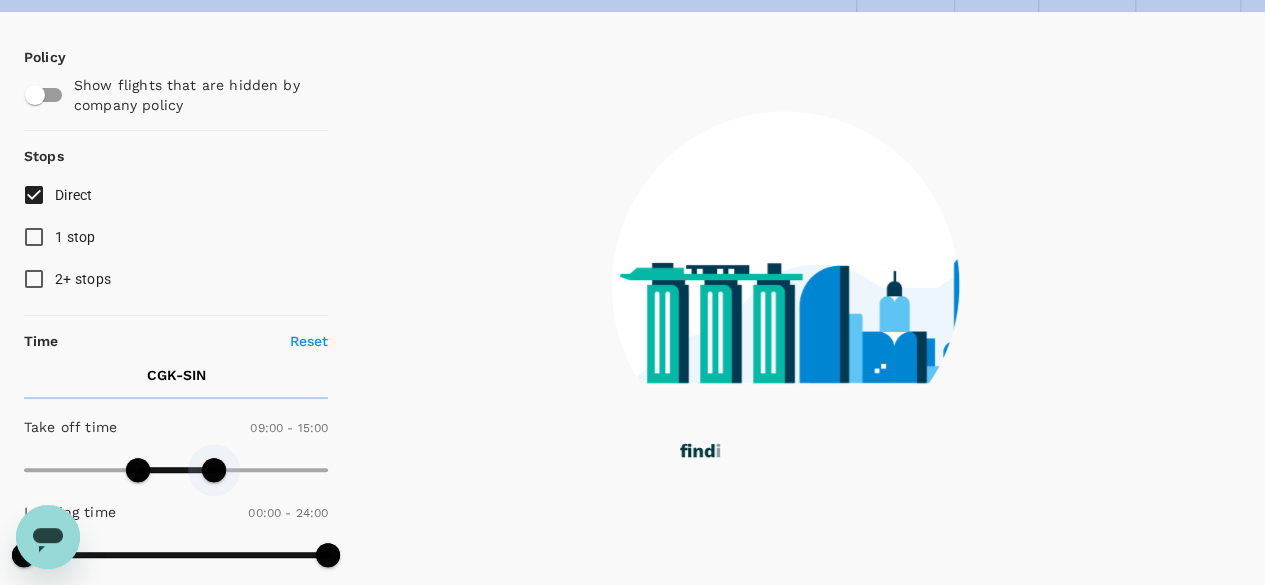 click at bounding box center (176, 470) 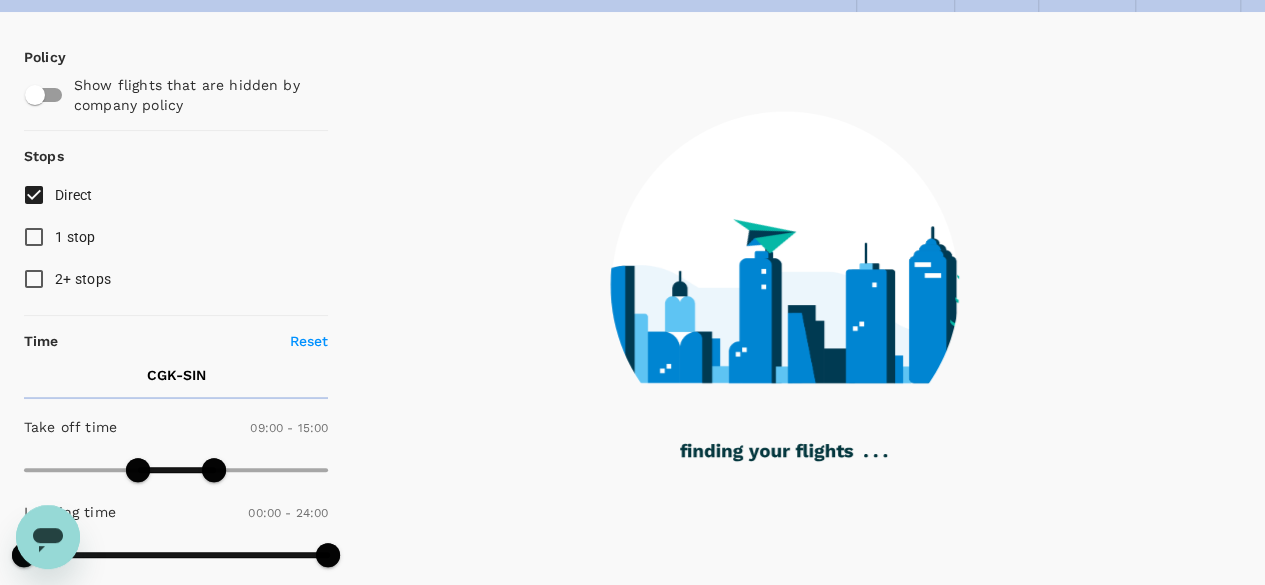 type on "960" 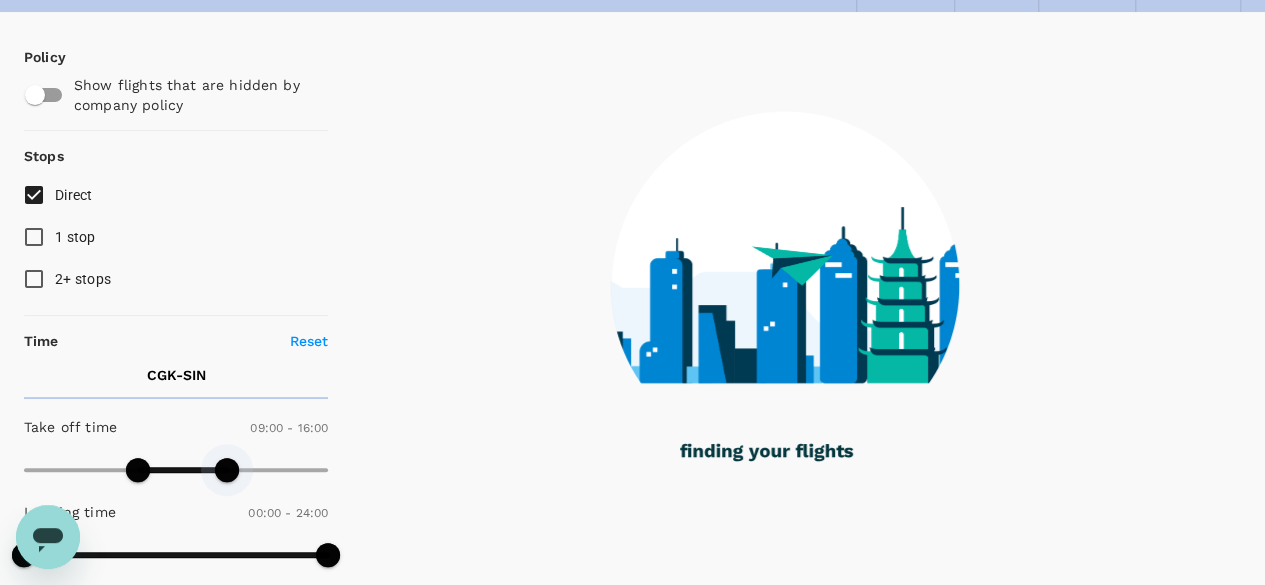 click at bounding box center (227, 470) 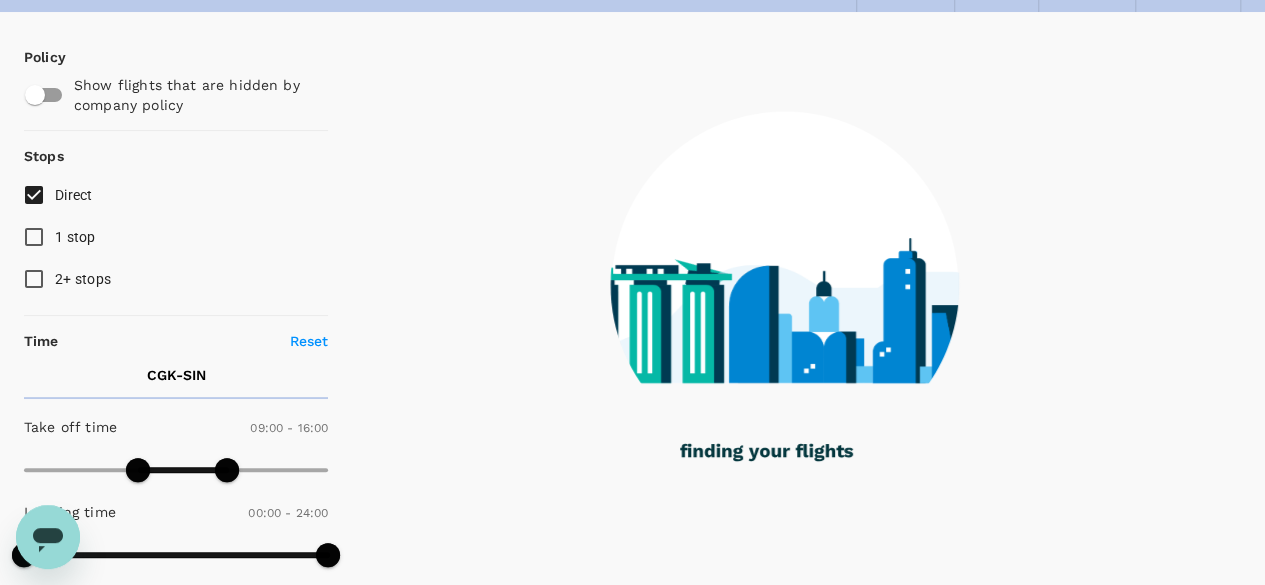 click at bounding box center (784, 957) 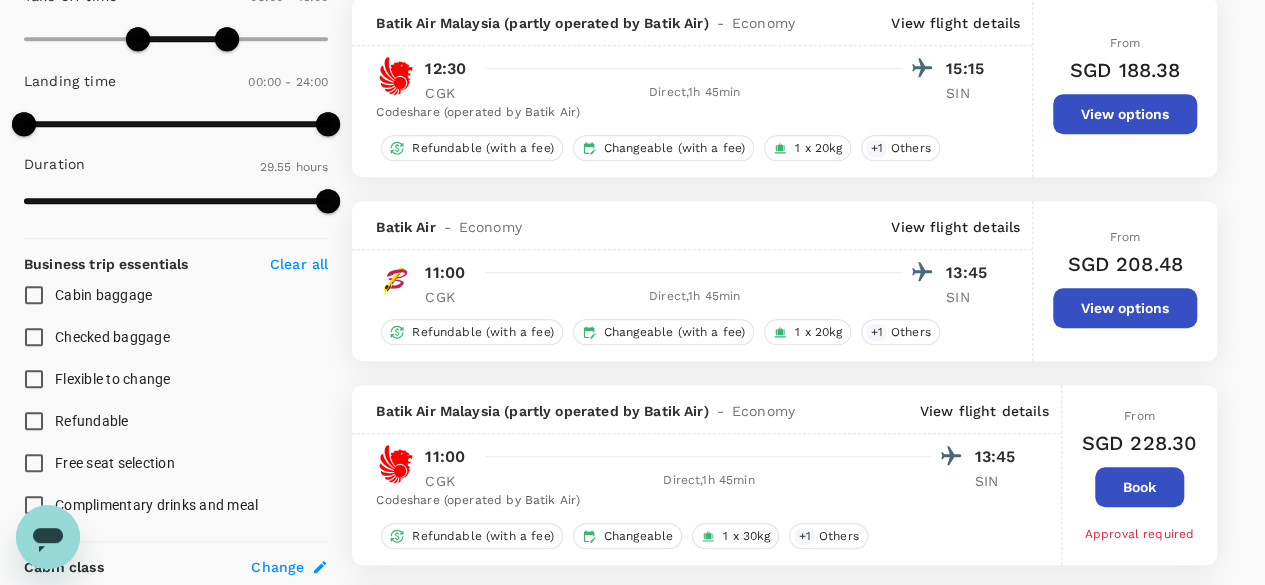 scroll, scrollTop: 562, scrollLeft: 0, axis: vertical 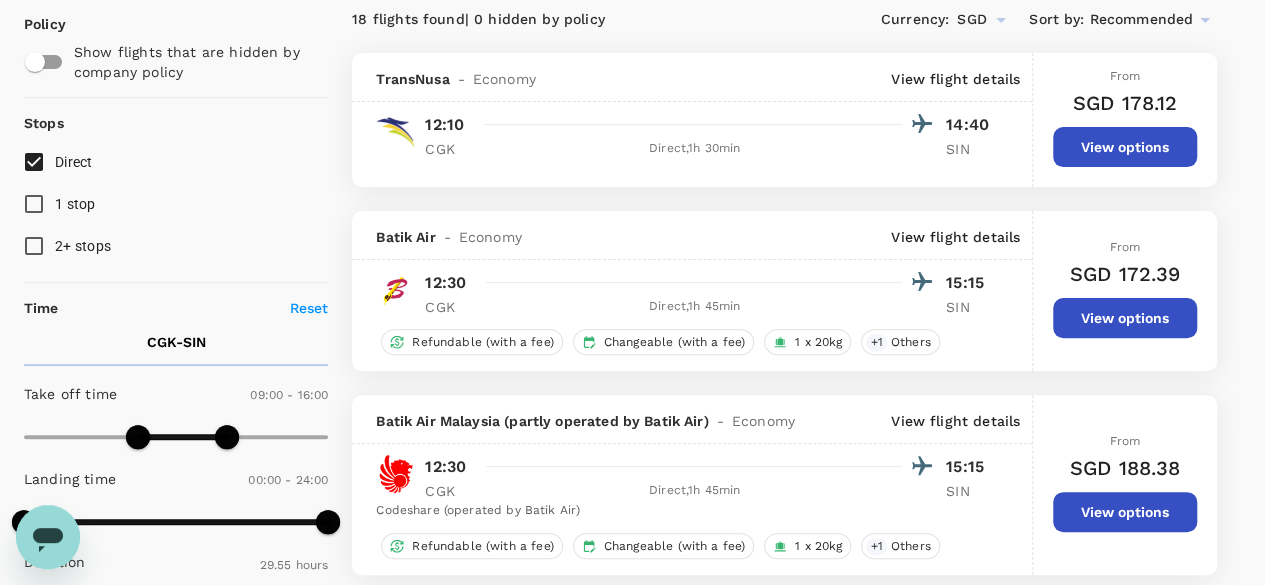 type on "660" 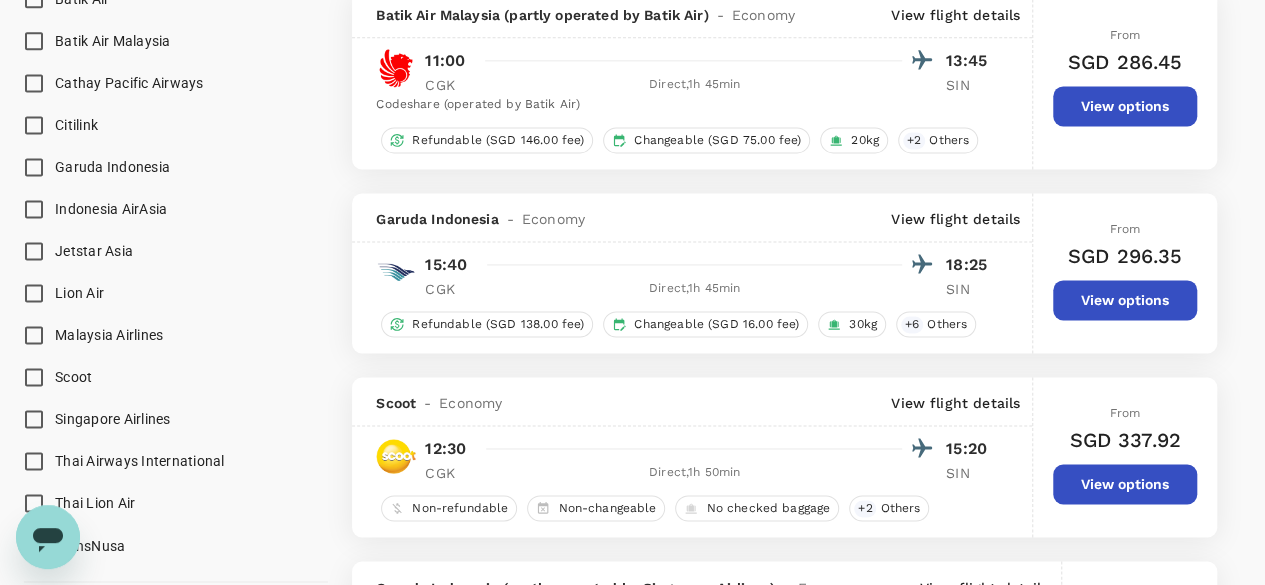 scroll, scrollTop: 1360, scrollLeft: 0, axis: vertical 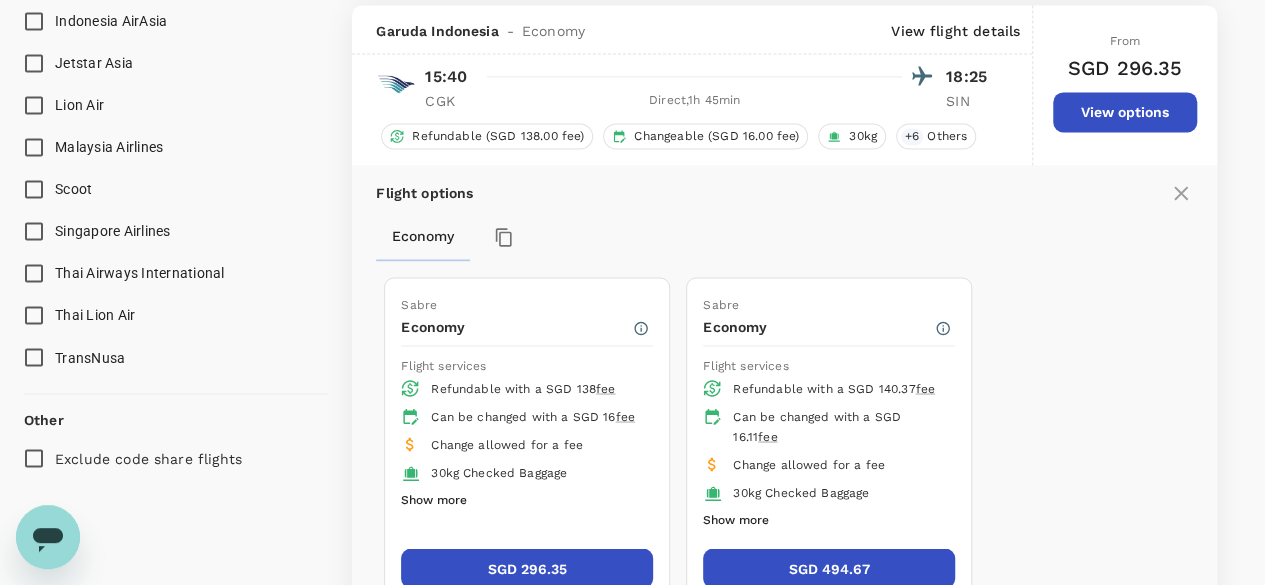 click on "Sabre Economy Flight services Refundable with a SGD 138  fee Can be changed with a SGD 16  fee Change allowed for a fee 30kg Checked Baggage Show more SGD 296.35 Approval required Sabre Economy Flight services Refundable with a SGD 140.37  fee Can be changed with a SGD 16.11  fee Change allowed for a fee 30kg Checked Baggage Show more SGD 494.67 Approval required" at bounding box center (784, 460) 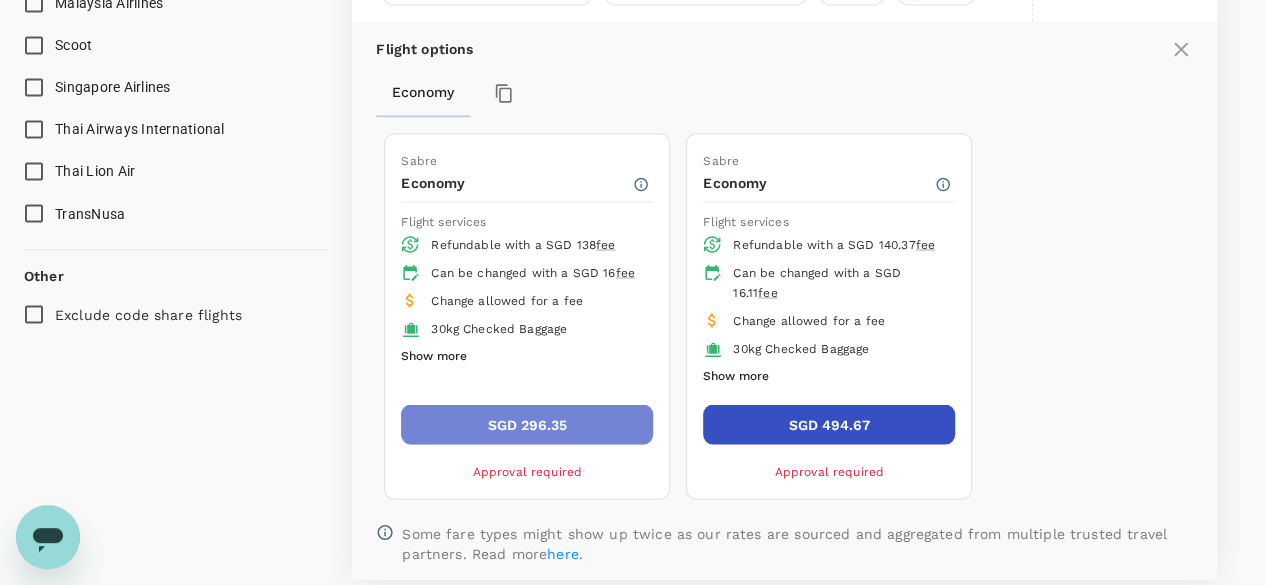 click on "SGD 296.35" at bounding box center (527, 424) 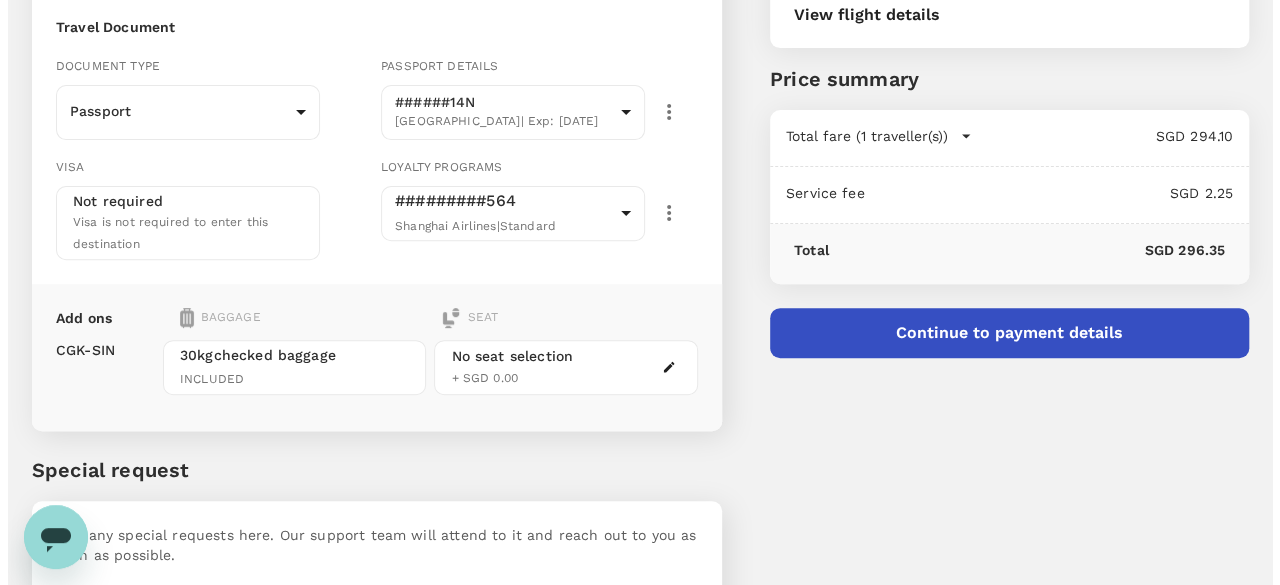 scroll, scrollTop: 233, scrollLeft: 0, axis: vertical 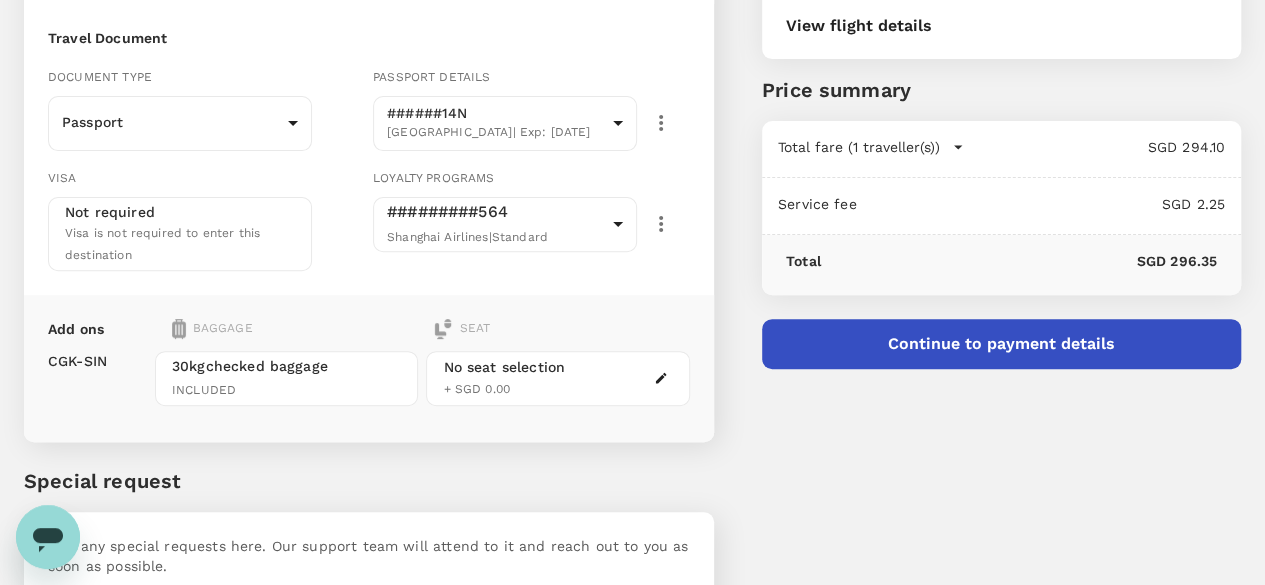 click on "Continue to payment details" at bounding box center [1001, 344] 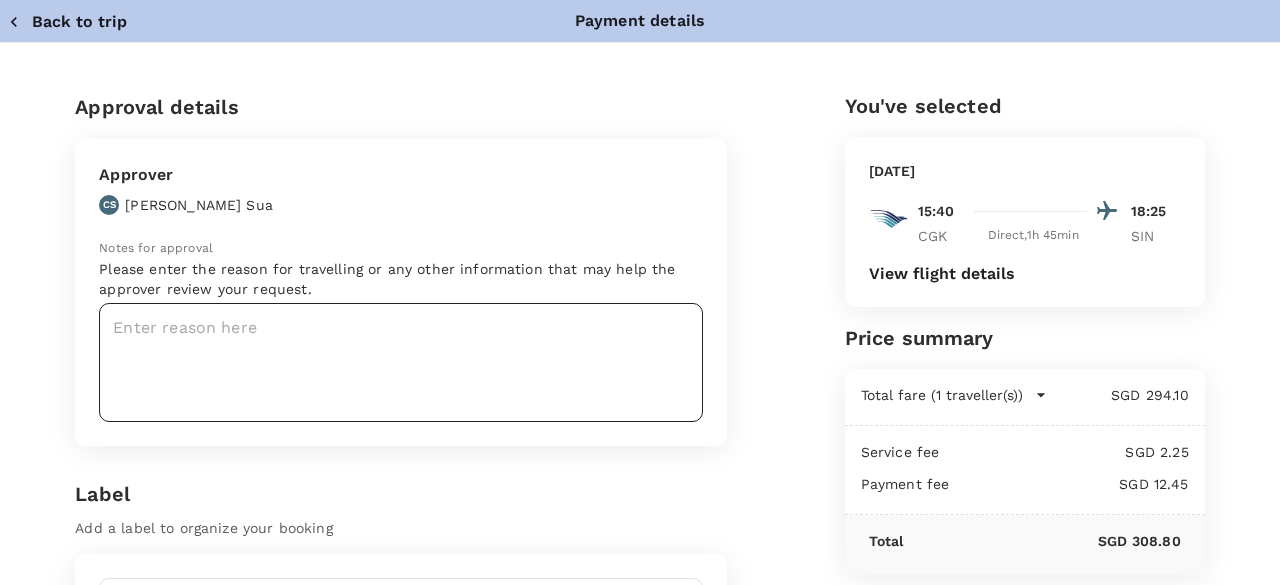 click at bounding box center [401, 362] 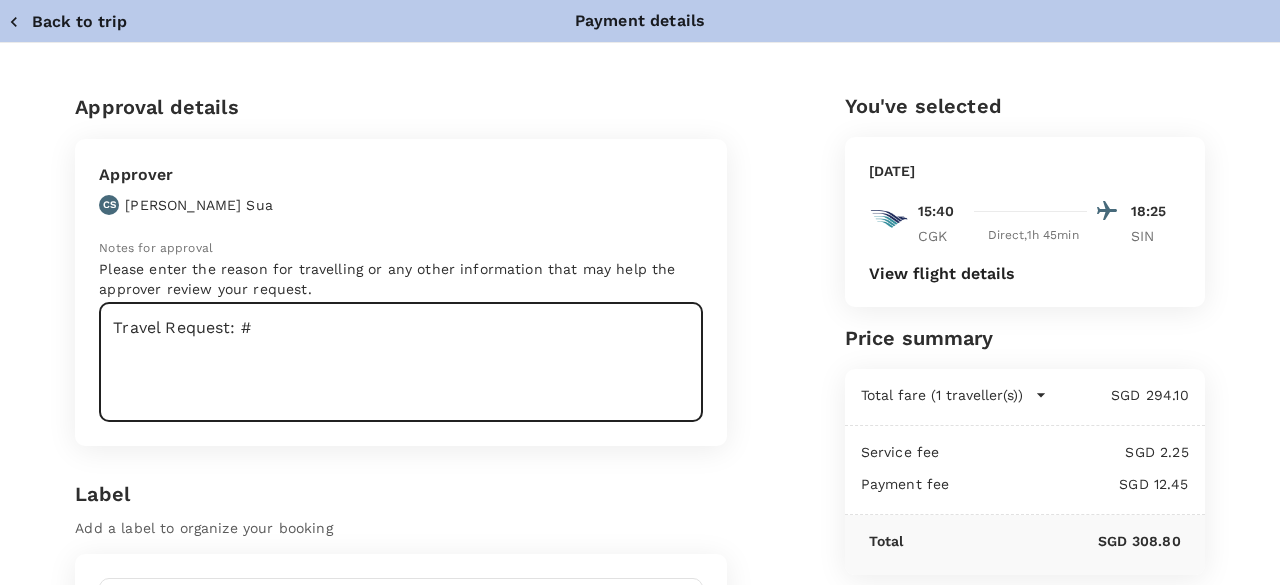 click on "Travel Request: #" at bounding box center [401, 362] 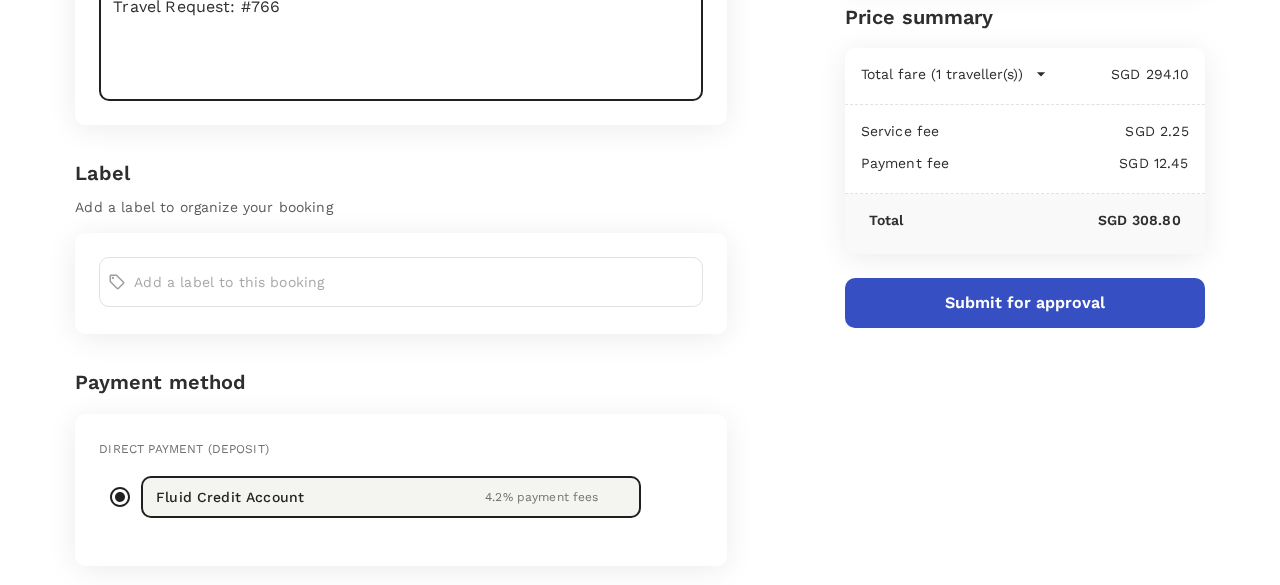 scroll, scrollTop: 335, scrollLeft: 0, axis: vertical 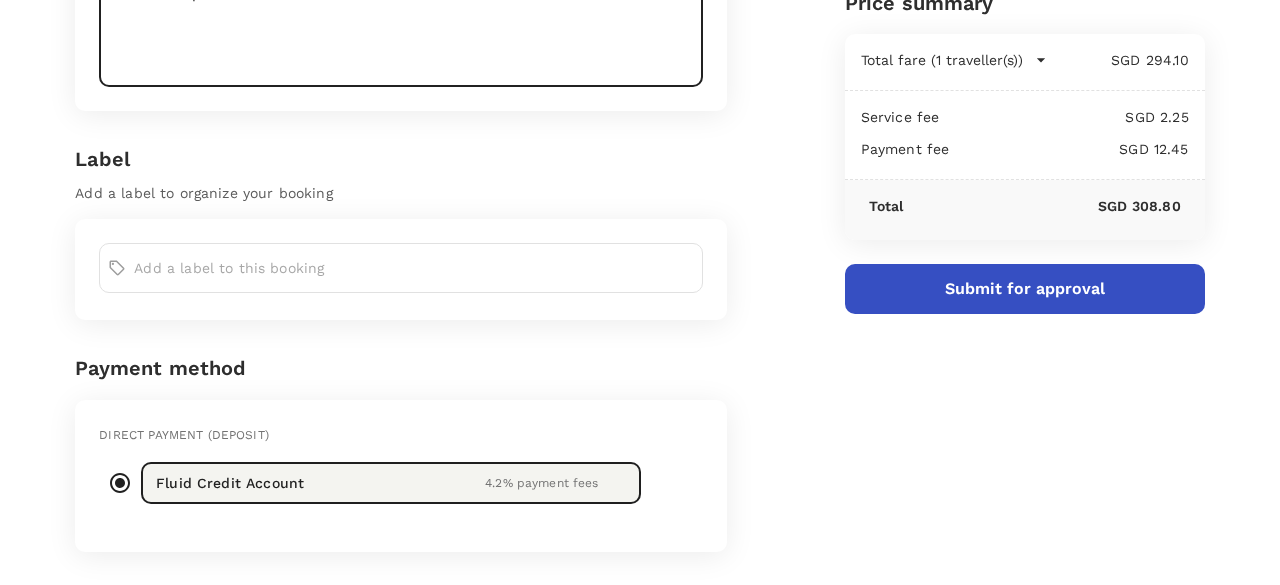 type on "Travel Request: #766" 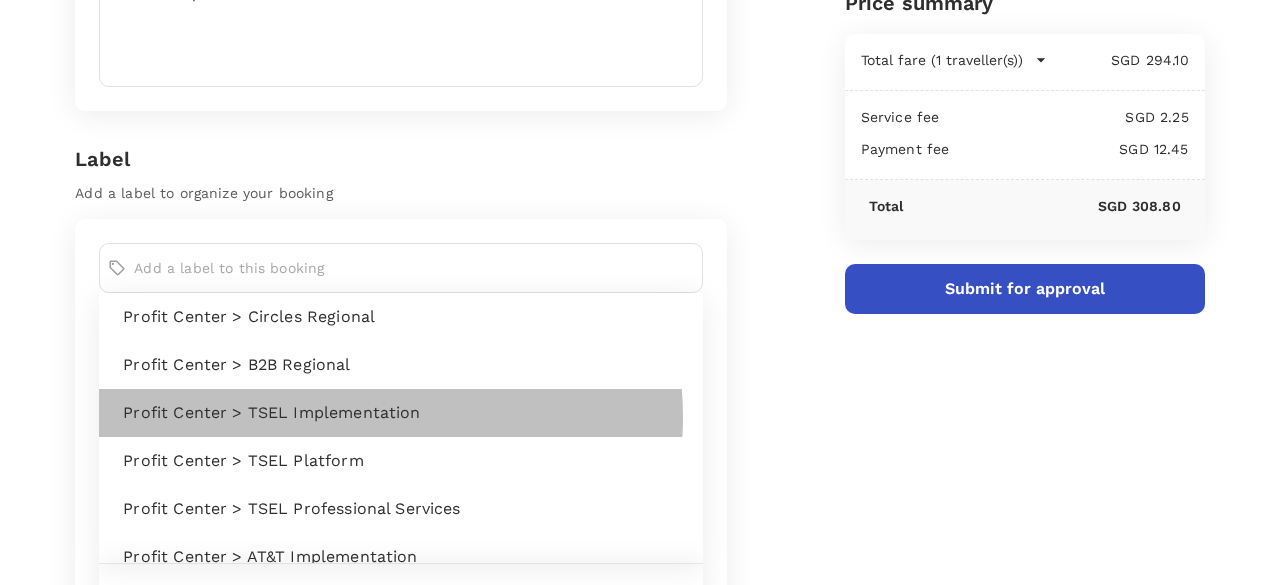 click on "Profit Center > TSEL Implementation" at bounding box center (405, 413) 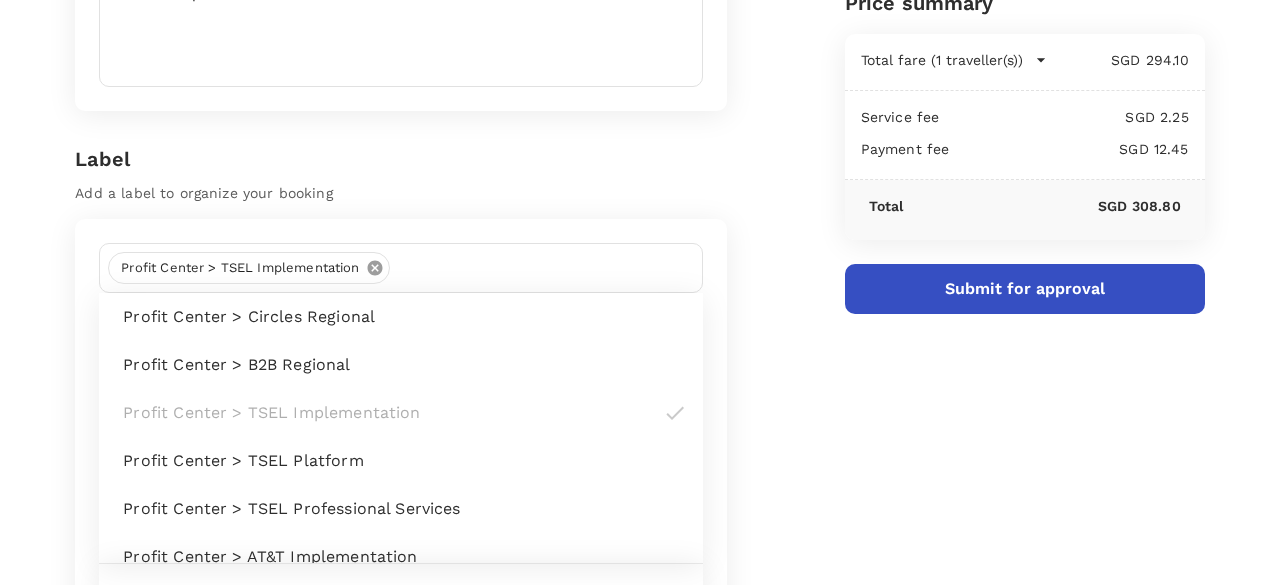 click on "You've selected Thursday, 03 Jul 2025 15:40 18:25 CGK Direct ,  1h 45min SIN View flight details Price summary Total fare (1 traveller(s)) SGD 294.10 Air fare SGD 294.10 Baggage fee SGD 0.00 Seat fee SGD 0.00 Service fee SGD 2.25 Payment fee SGD 12.45 Total SGD 308.80 Submit for approval" at bounding box center [1017, 480] 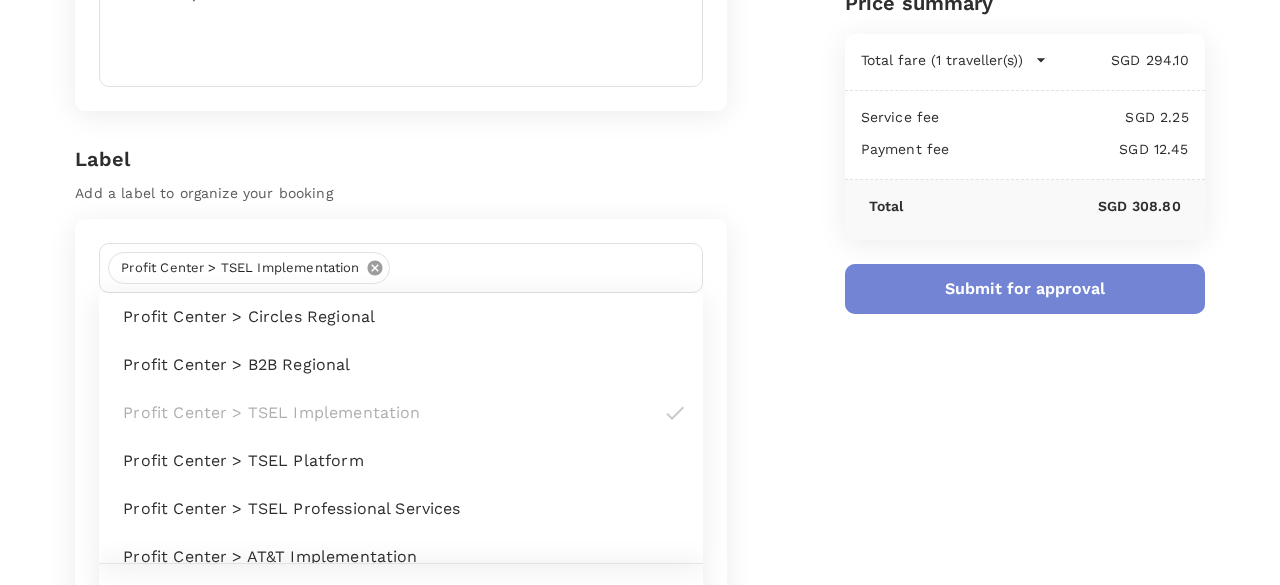 click on "Submit for approval" at bounding box center [1025, 289] 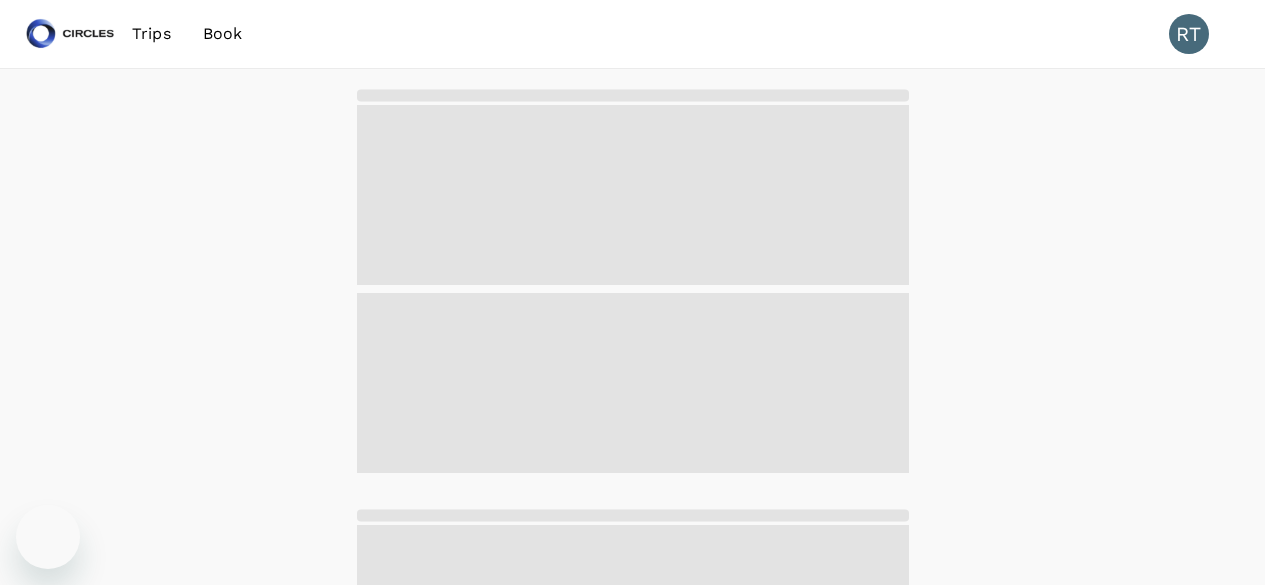 scroll, scrollTop: 0, scrollLeft: 0, axis: both 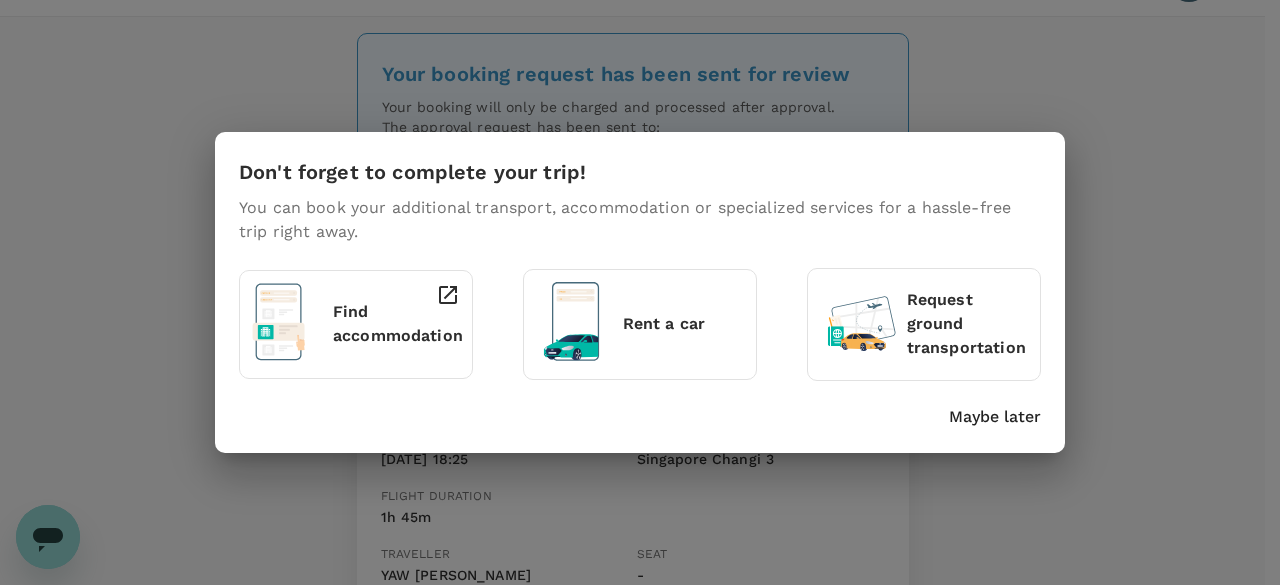 click on "Don't forget to complete your trip! You can book your additional transport, accommodation or specialized services for a hassle-free trip right away. Find accommodation Rent a car Request ground transportation Maybe later" at bounding box center (640, 292) 